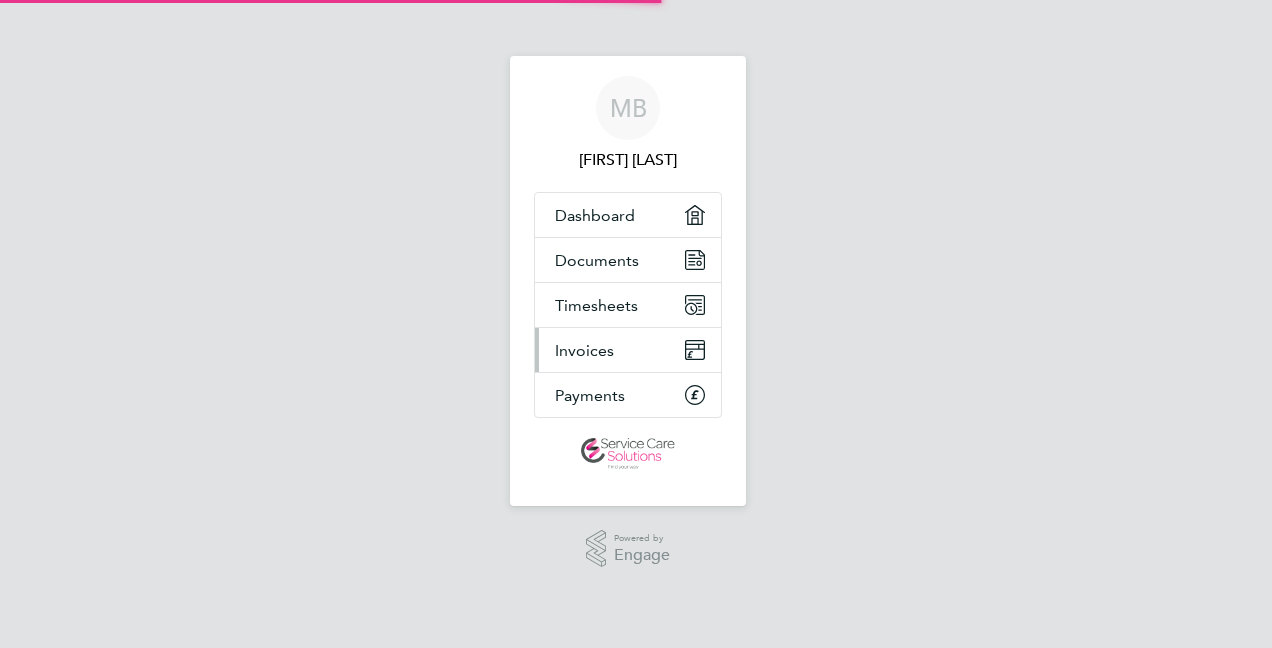 scroll, scrollTop: 0, scrollLeft: 0, axis: both 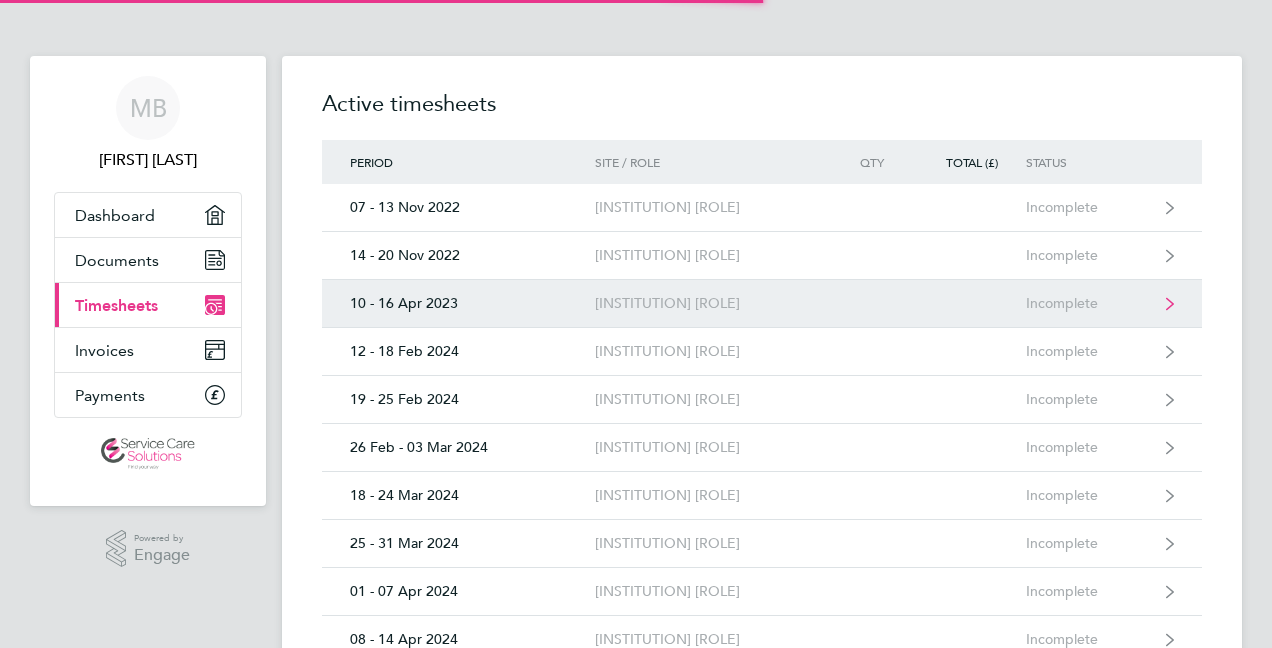 click on "10 - 16 Apr 2023  [INSTITUTION] [ROLE]  Incomplete" 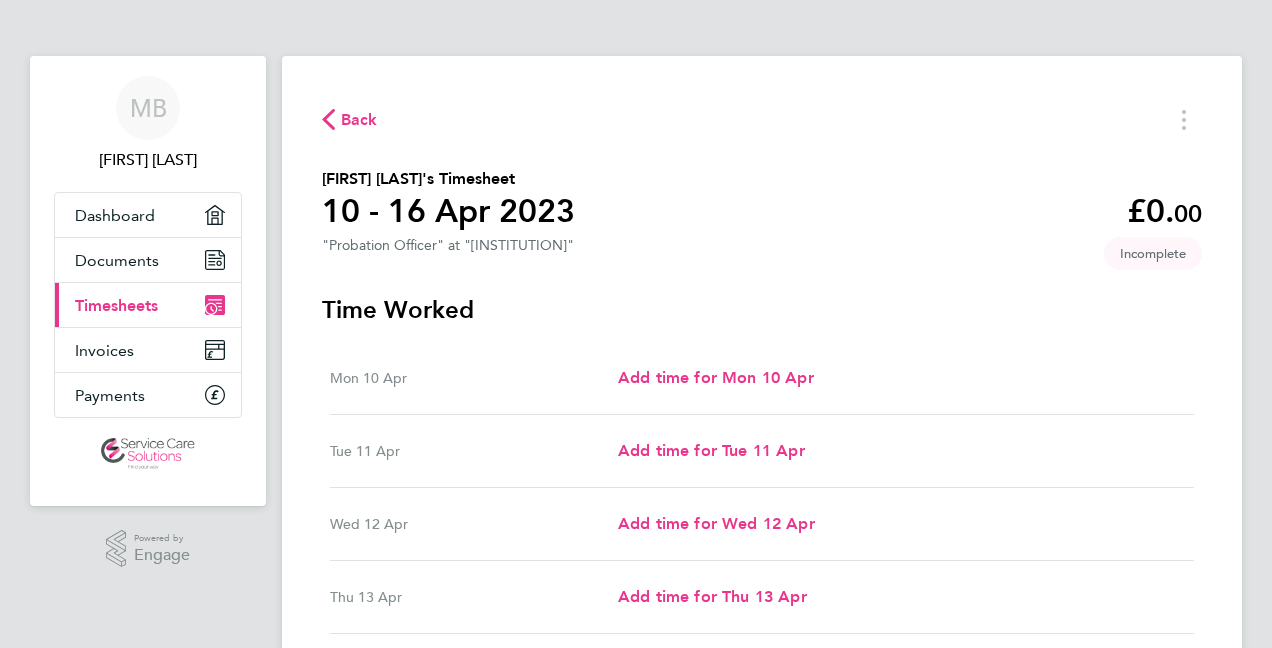 click on "Back" 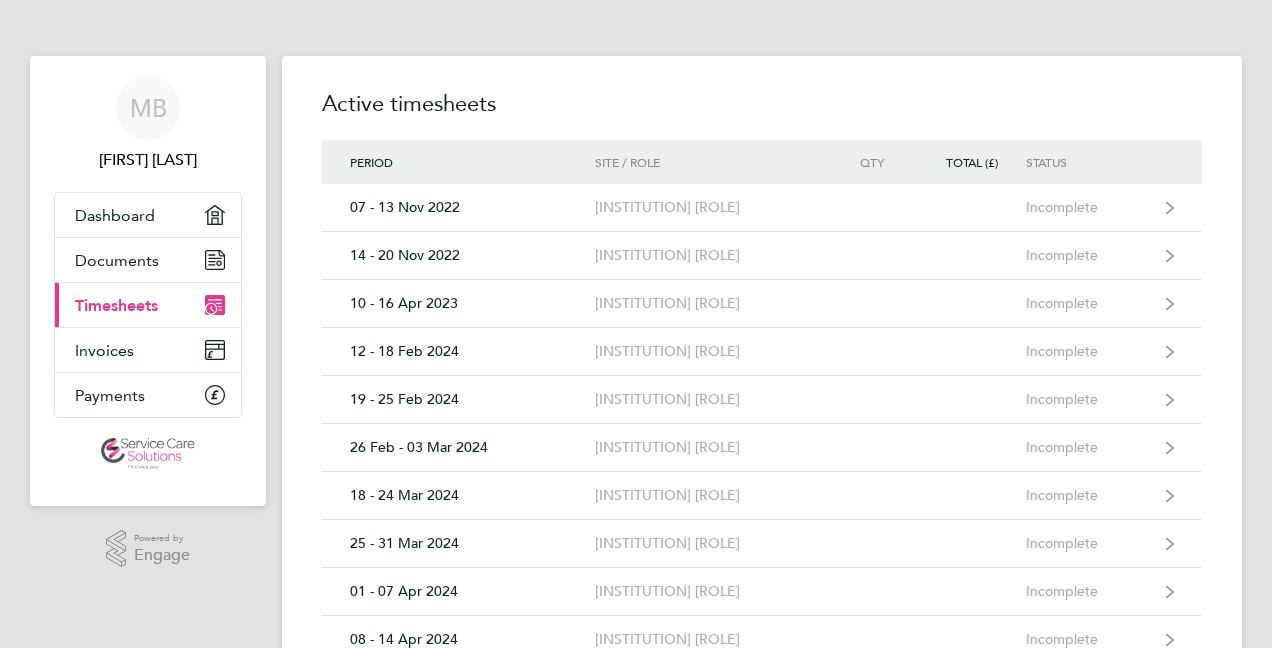 click on "Timesheets   Expenses  Active timesheets Period Site / Role Qty Total (£) Status  07 - 13 Nov 2022  [INSTITUTION] [ROLE]  Incomplete
14 - 20 Nov 2022  [INSTITUTION] [ROLE]  Incomplete
10 - 16 Apr 2023  [INSTITUTION] [ROLE]  Incomplete
12 - 18 Feb 2024  [INSTITUTION] [ROLE]  Incomplete
19 - 25 Feb 2024  [INSTITUTION] [ROLE]  Incomplete
26 Feb - 03 Mar 2024  [INSTITUTION] [ROLE]  Incomplete
18 - 24 Mar 2024  [INSTITUTION] [ROLE]  Incomplete
25 - 31 Mar 2024  [INSTITUTION] [ROLE]  Incomplete
01 - 07 Apr 2024  [INSTITUTION] [ROLE]  Incomplete
08 - 14 Apr 2024  [INSTITUTION] [ROLE]  Incomplete
15 - 21 Apr 2024  [INSTITUTION] [ROLE]  Incomplete
22 - 28 Apr 2024  [INSTITUTION] [ROLE]  Incomplete
29 Apr - 05 May 2024  [INSTITUTION] [ROLE]  Incomplete
06 - 12 May 2024   Incomplete" 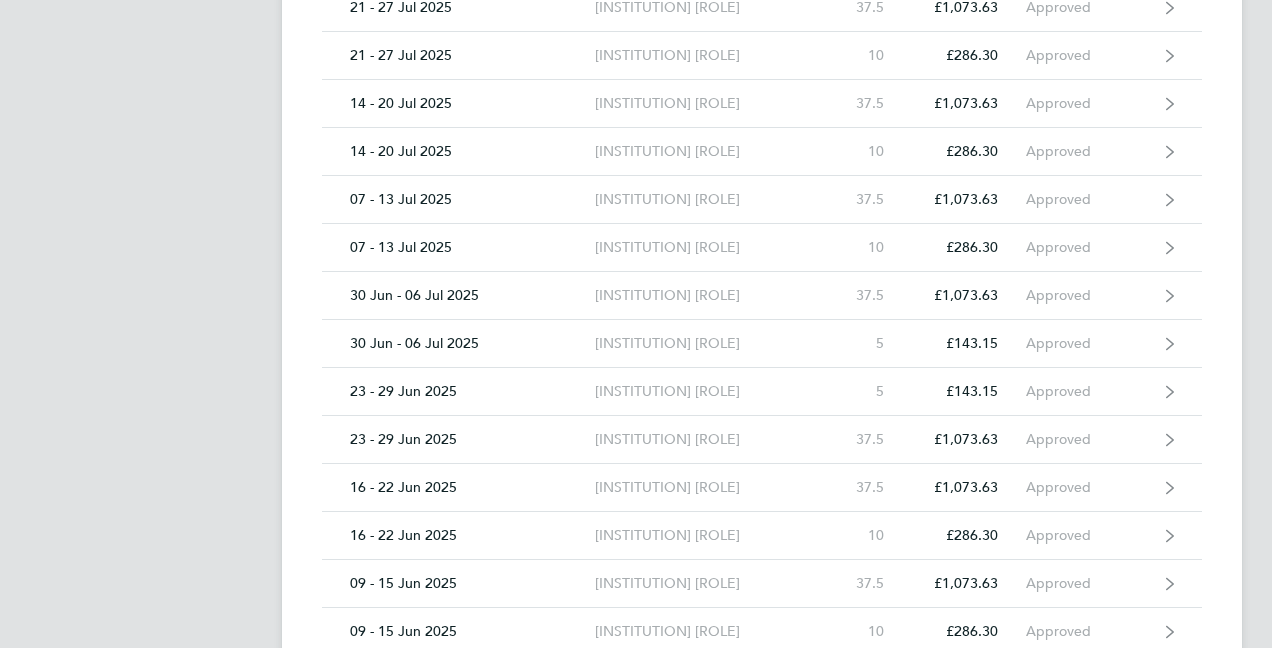 scroll, scrollTop: 3280, scrollLeft: 0, axis: vertical 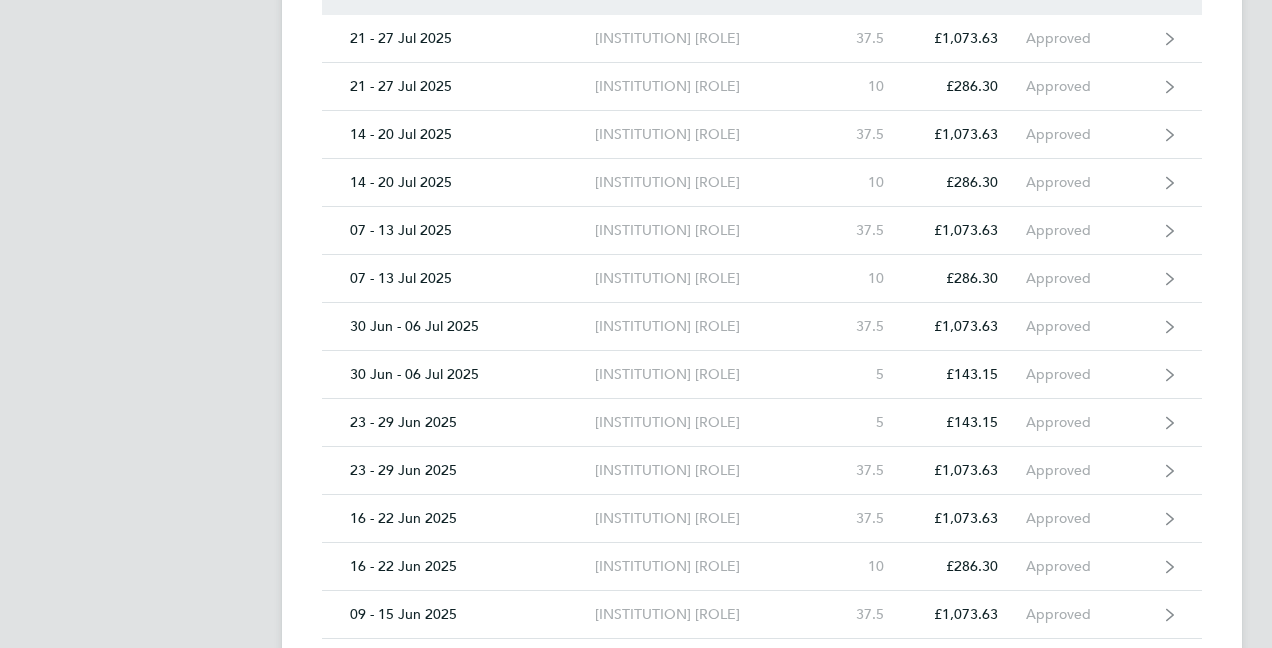 click on "28 Jul - 03 Aug 2025  [INSTITUTION] [ROLE]  Incomplete" 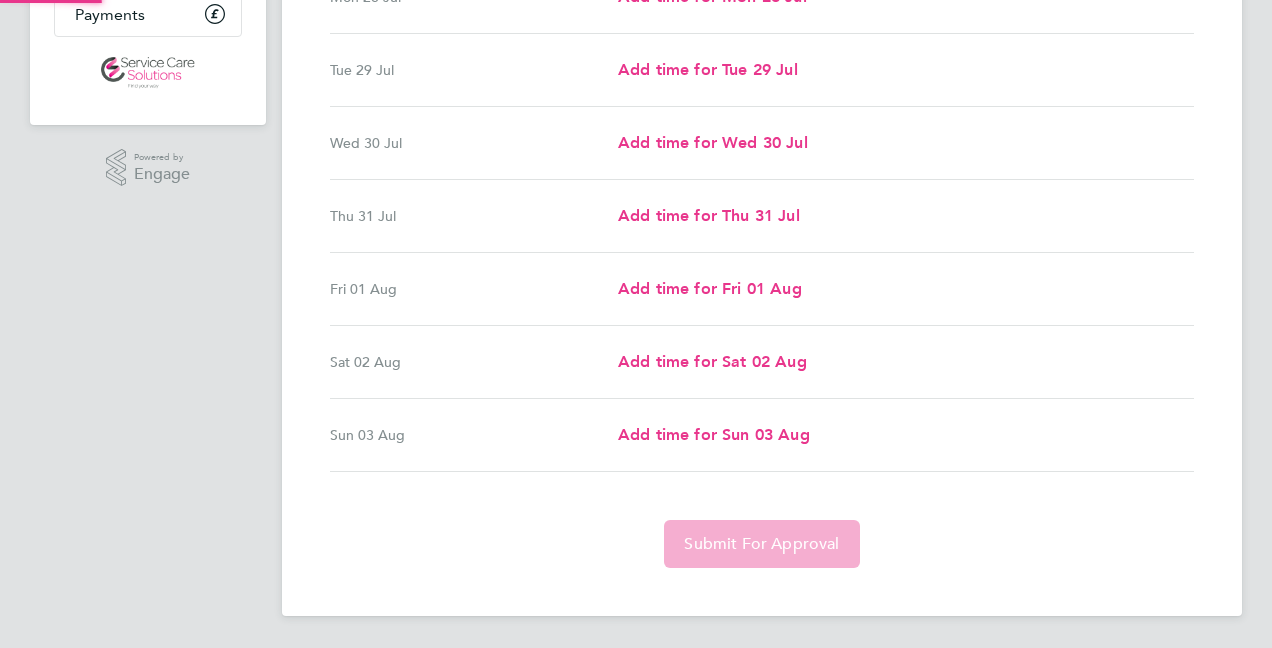 scroll, scrollTop: 0, scrollLeft: 0, axis: both 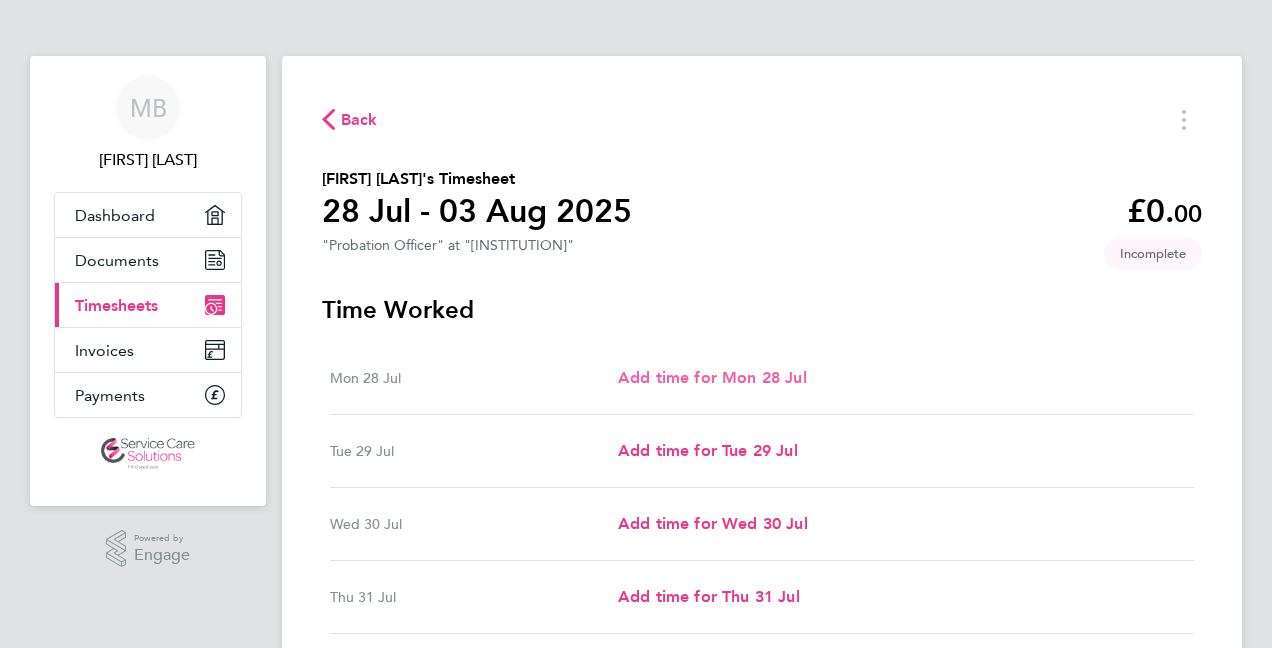 click on "Add time for Mon 28 Jul" at bounding box center [712, 377] 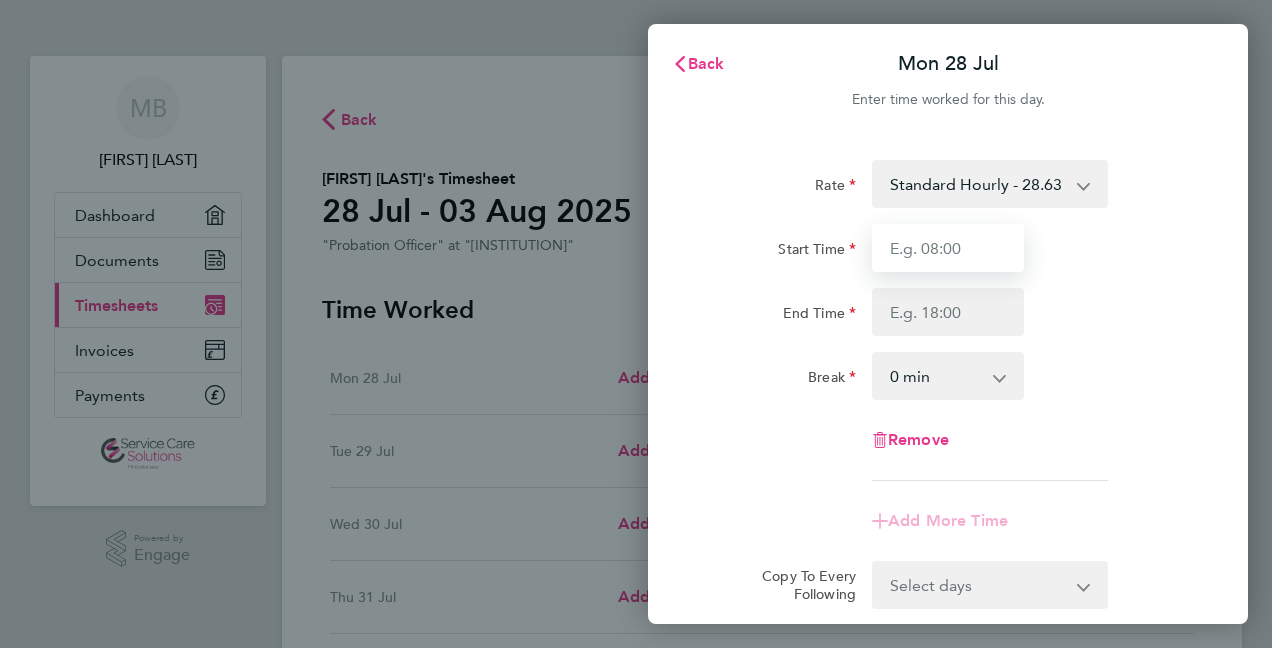 click on "Start Time" at bounding box center [948, 248] 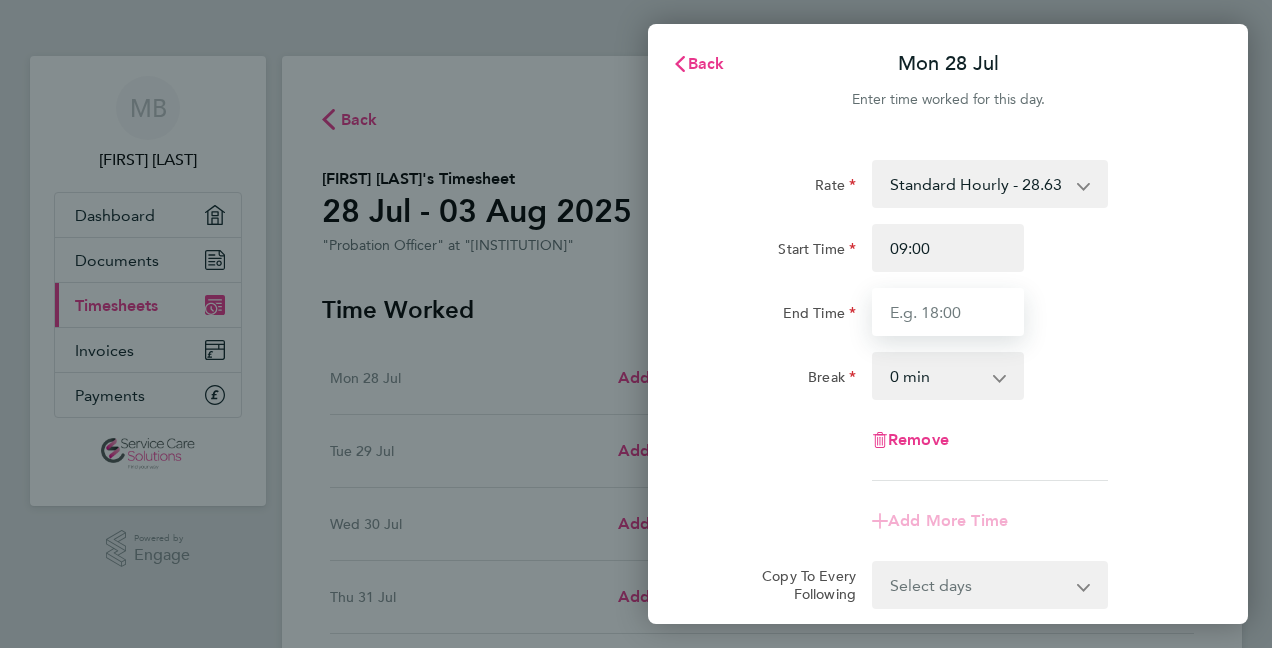 click on "End Time" at bounding box center [948, 312] 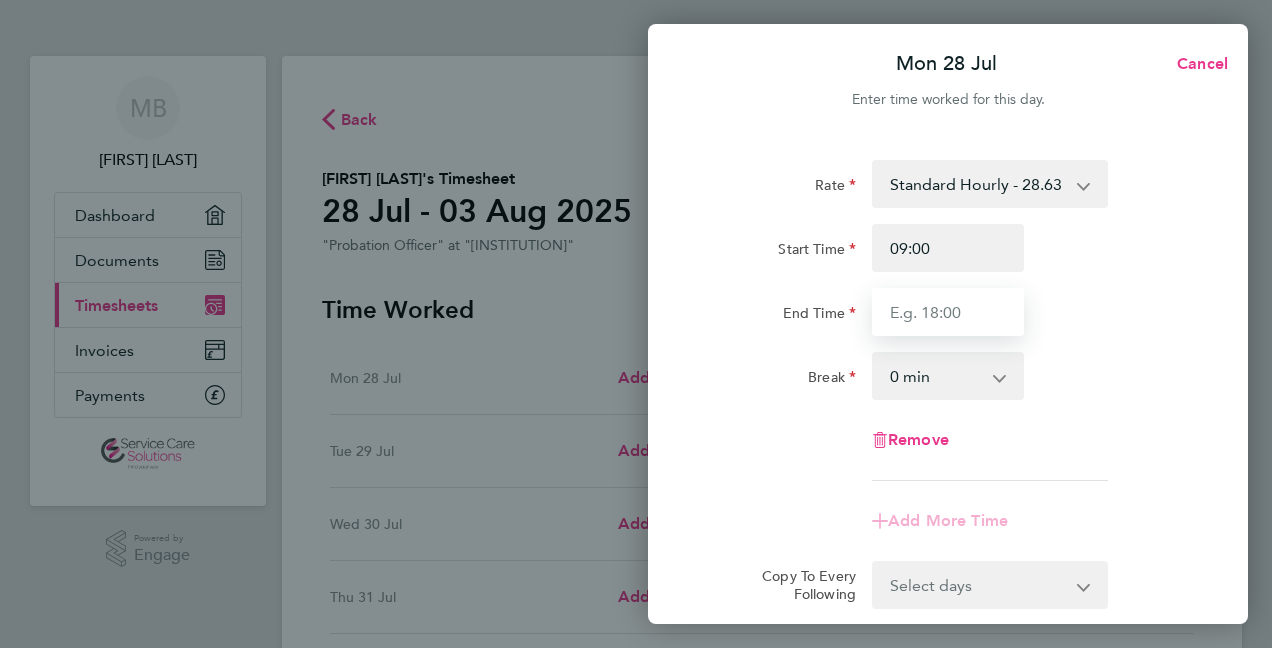 type on "17:00" 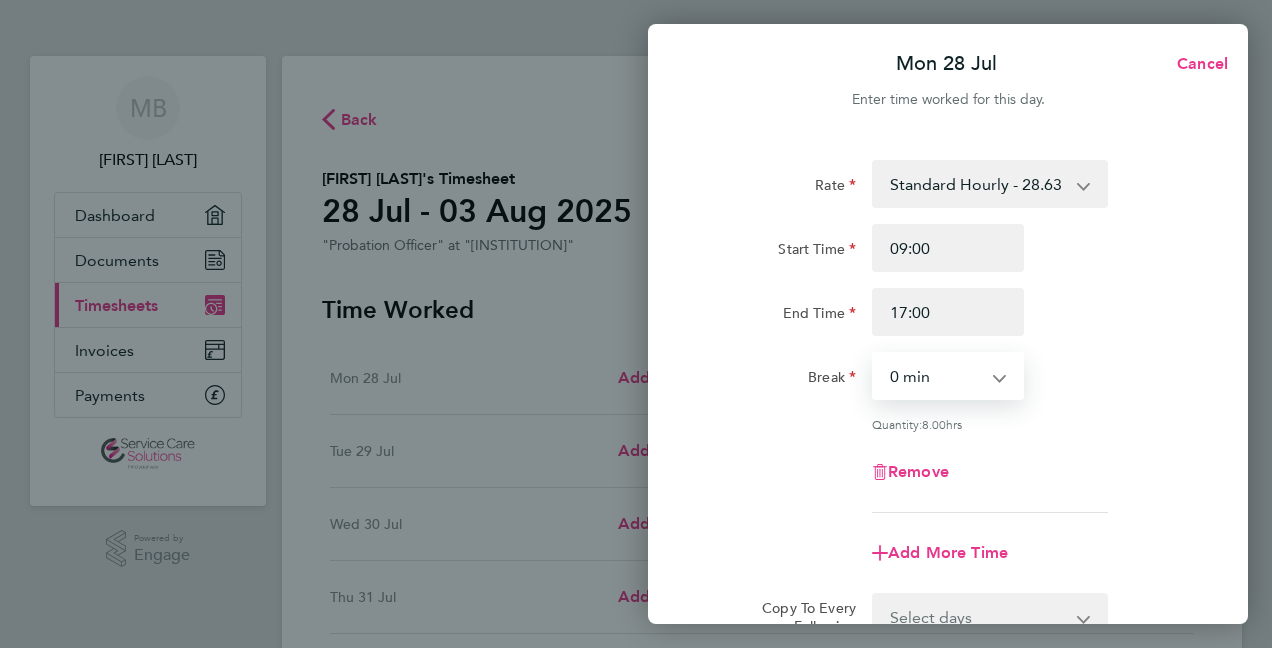 click on "0 min   15 min   30 min   45 min   60 min   75 min   90 min" at bounding box center [936, 376] 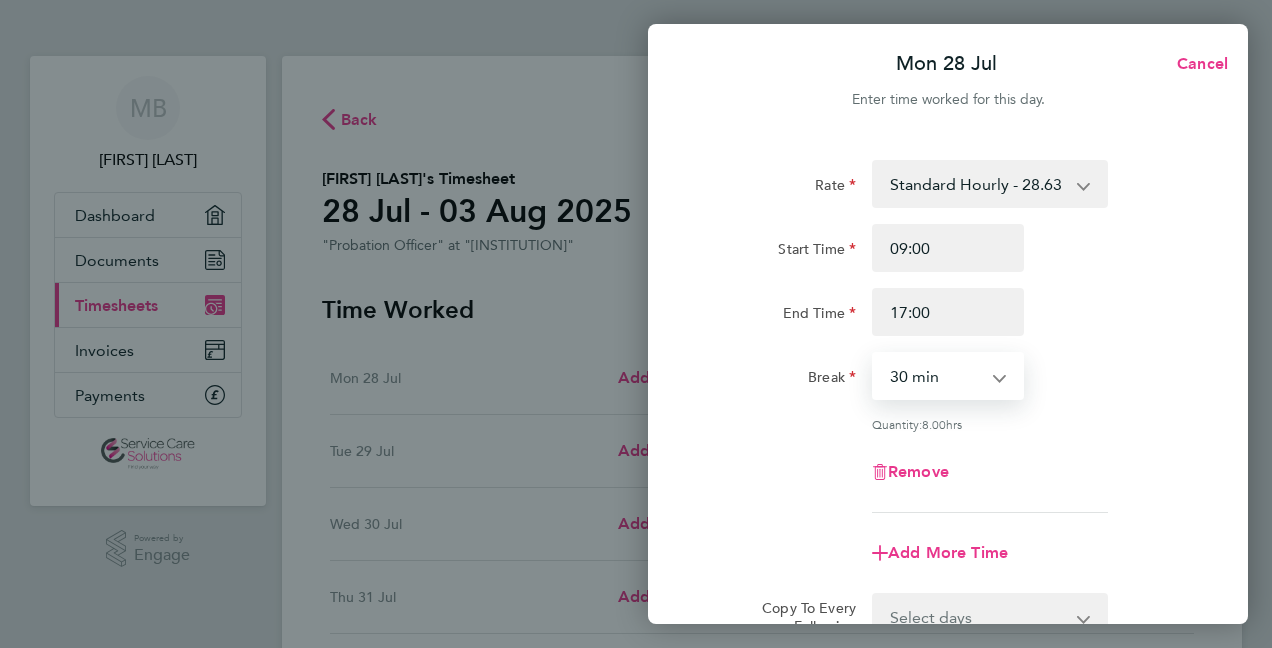 click on "0 min   15 min   30 min   45 min   60 min   75 min   90 min" at bounding box center (936, 376) 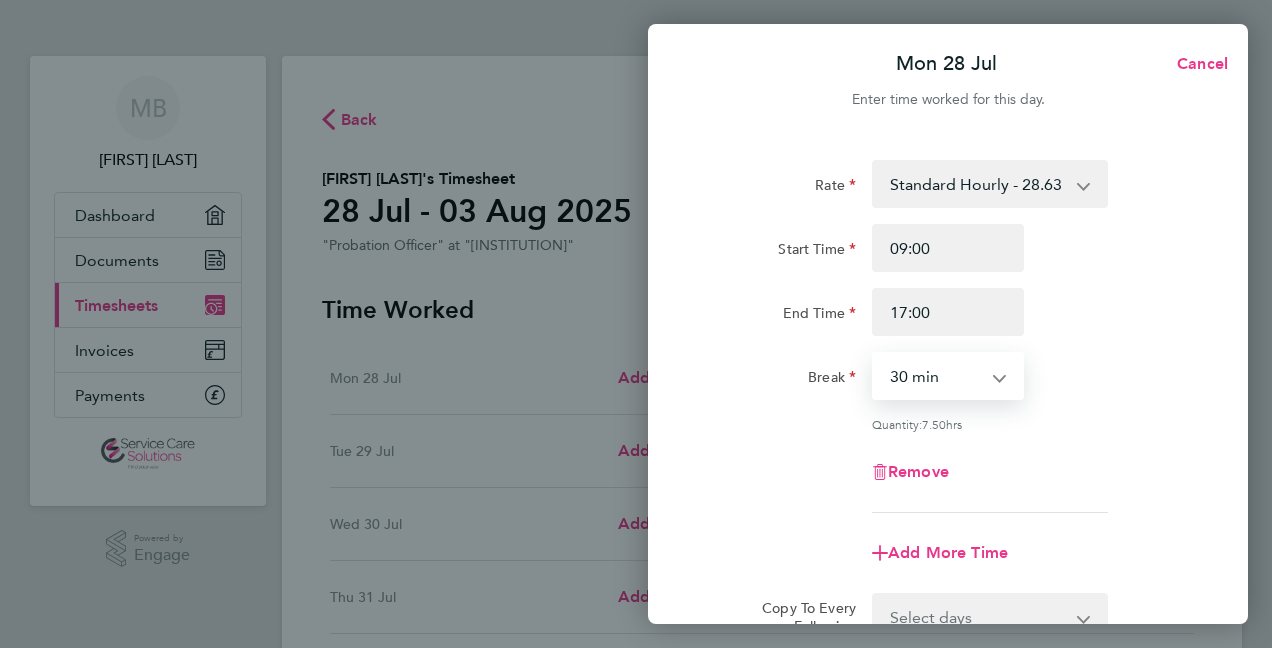 click on "Remove" 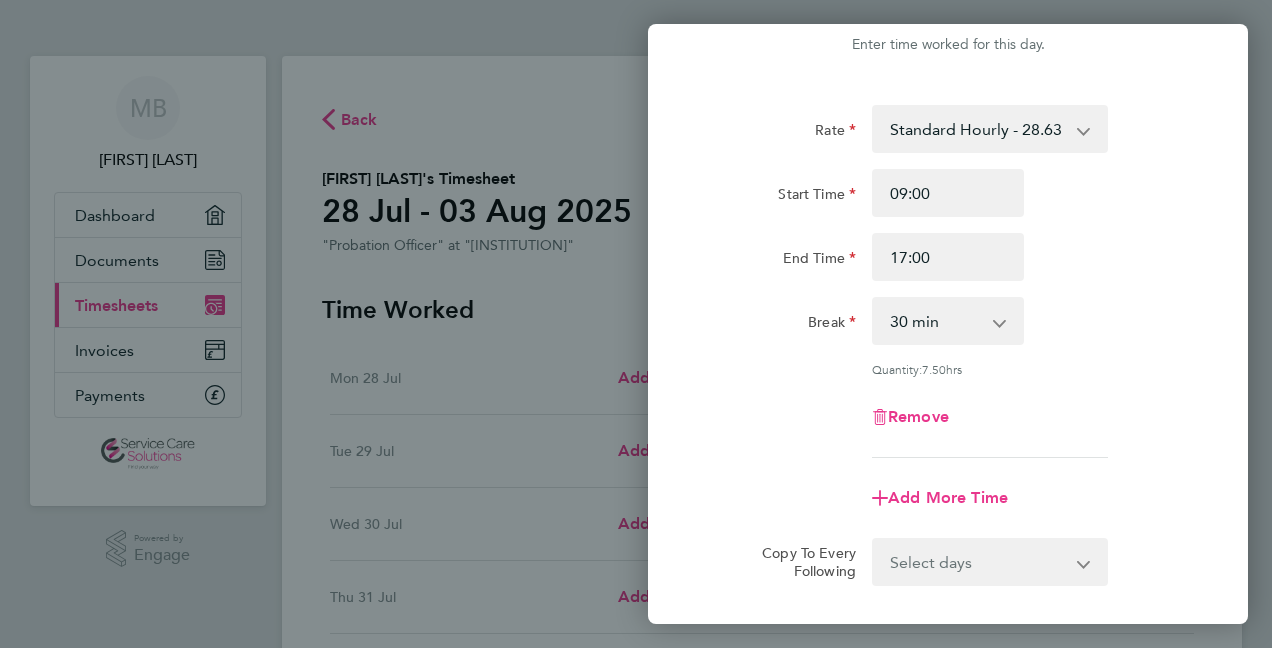 scroll, scrollTop: 80, scrollLeft: 0, axis: vertical 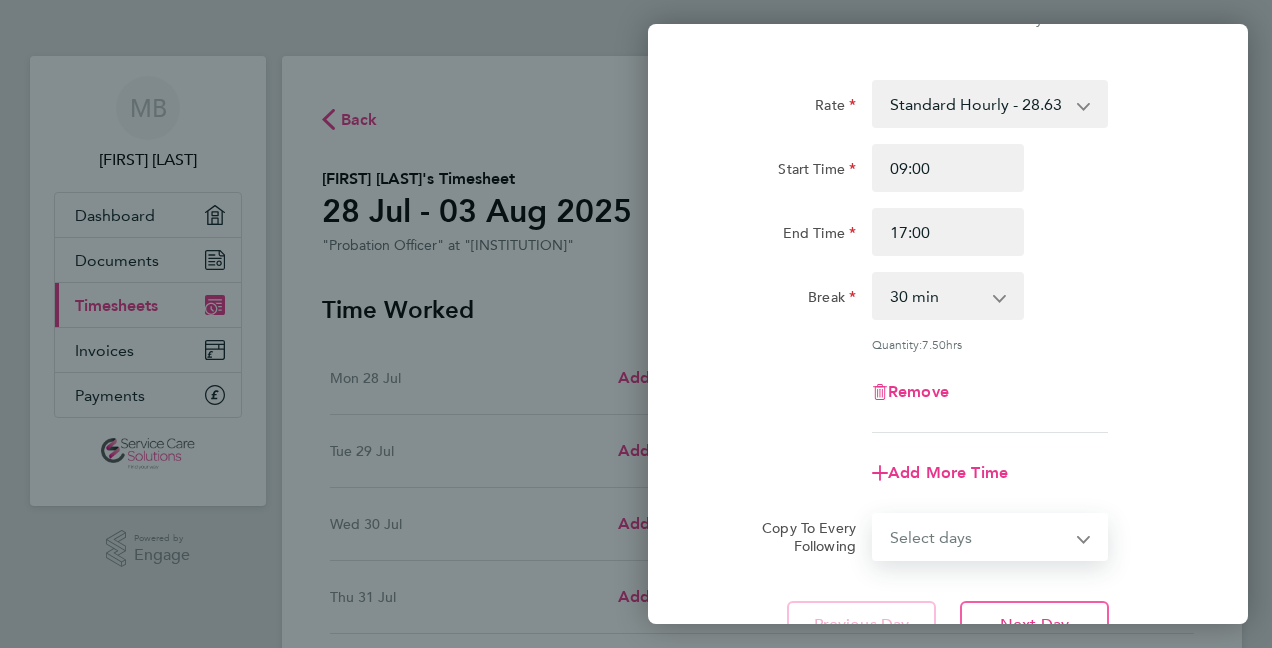 click on "Select days   Day   Weekday (Mon-Fri)   Weekend (Sat-Sun)   Tuesday   Wednesday   Thursday   Friday   Saturday   Sunday" at bounding box center (979, 537) 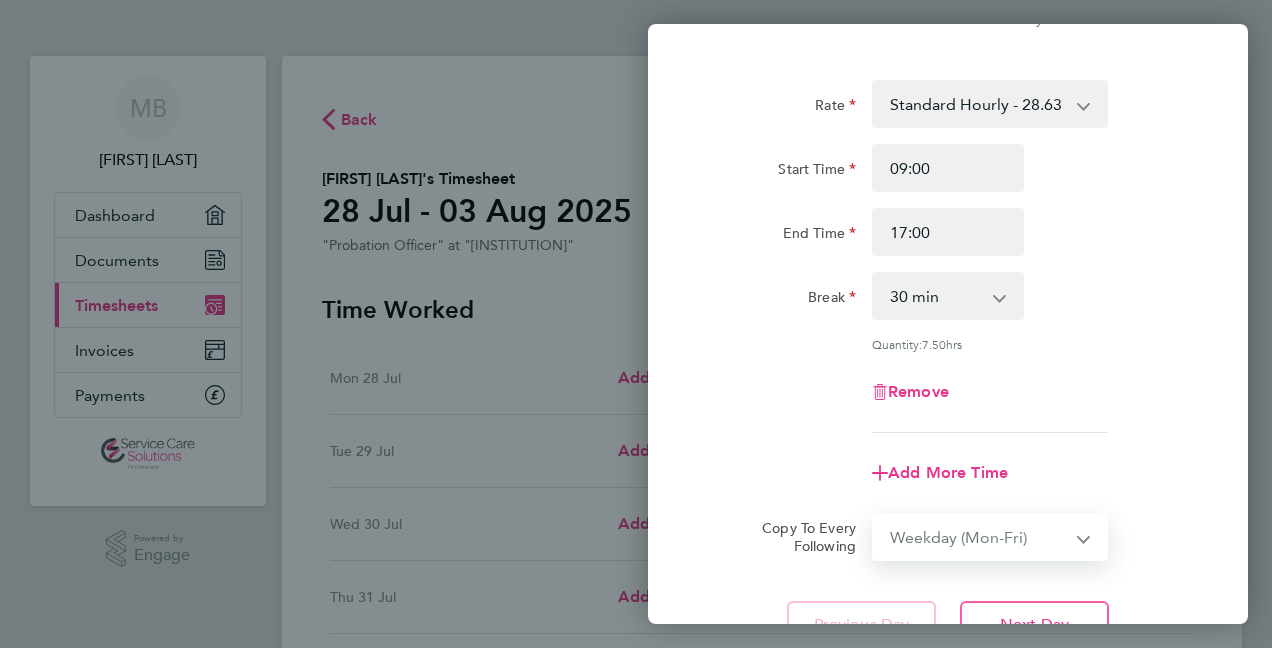 click on "Select days   Day   Weekday (Mon-Fri)   Weekend (Sat-Sun)   Tuesday   Wednesday   Thursday   Friday   Saturday   Sunday" at bounding box center (979, 537) 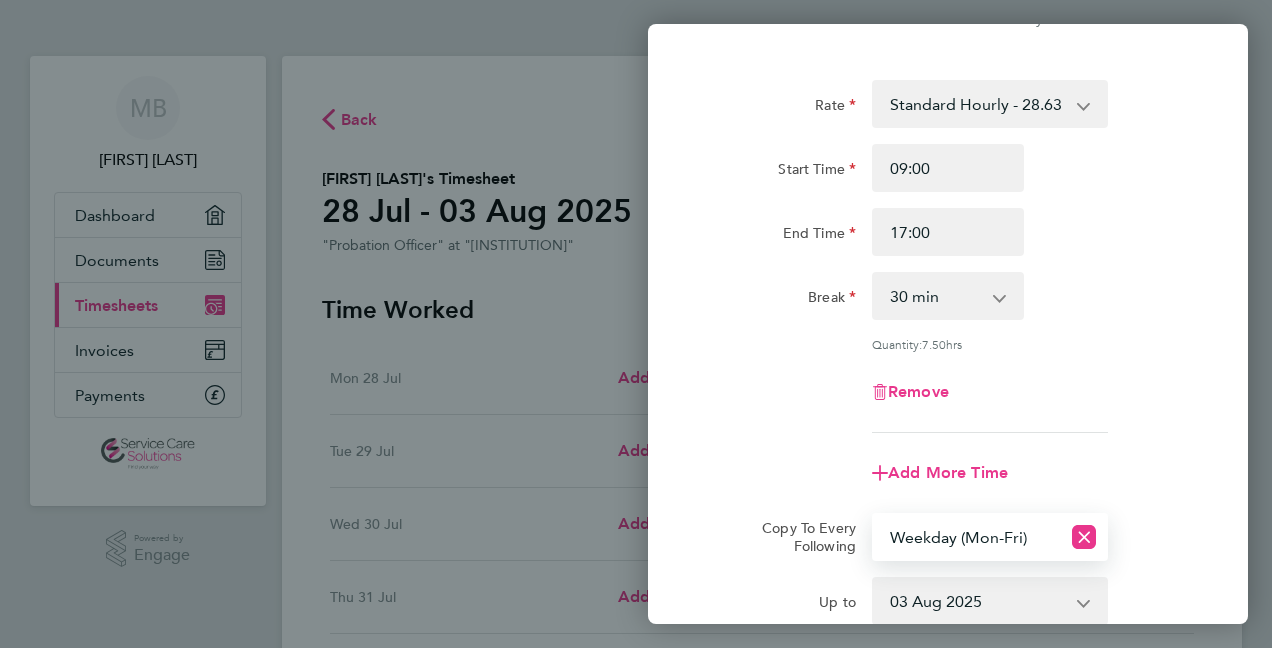click on "Remove" 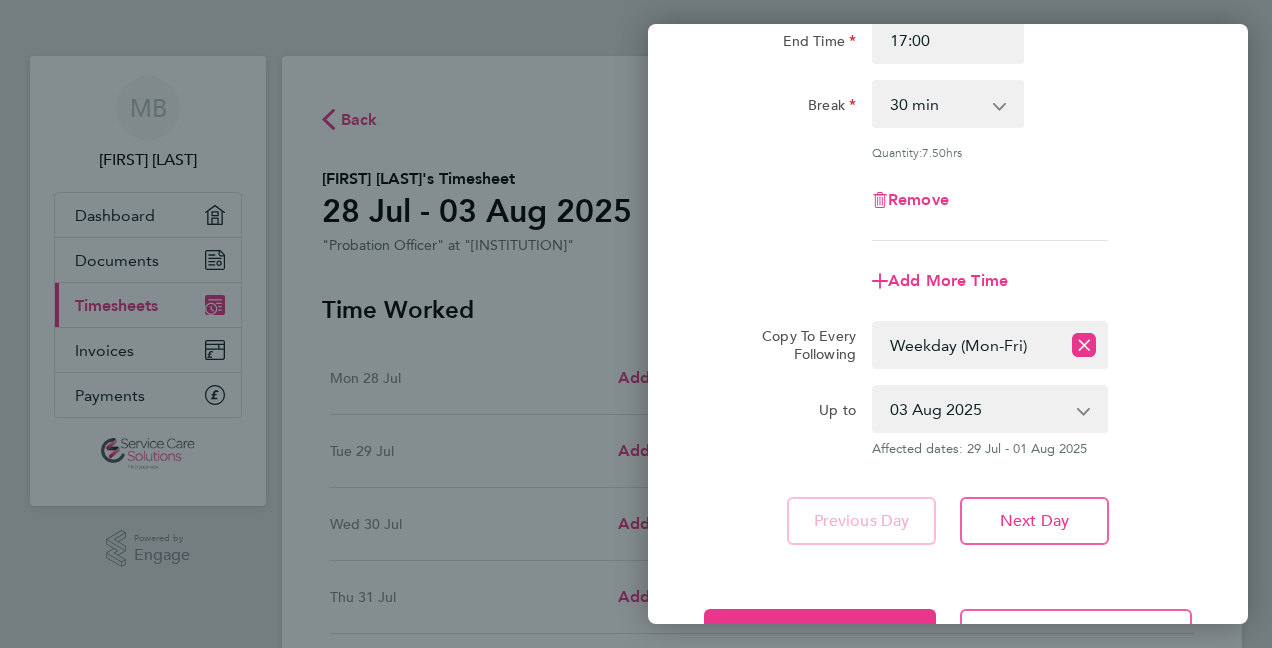 scroll, scrollTop: 343, scrollLeft: 0, axis: vertical 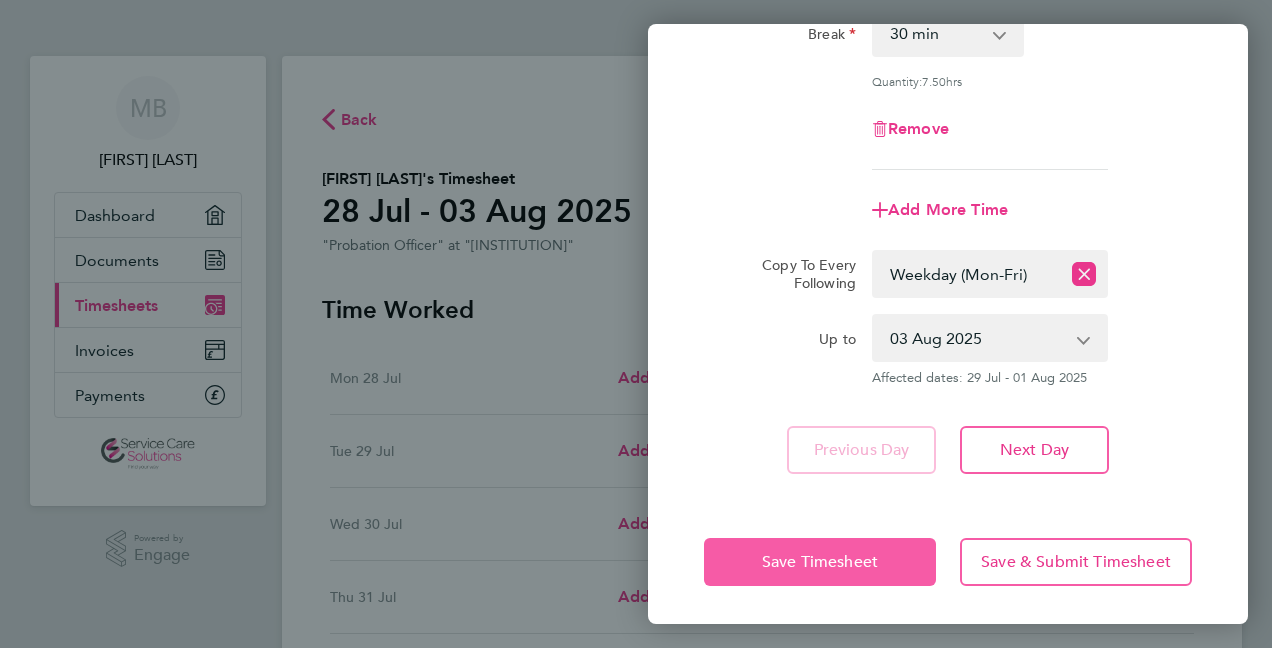 click on "Save Timesheet" 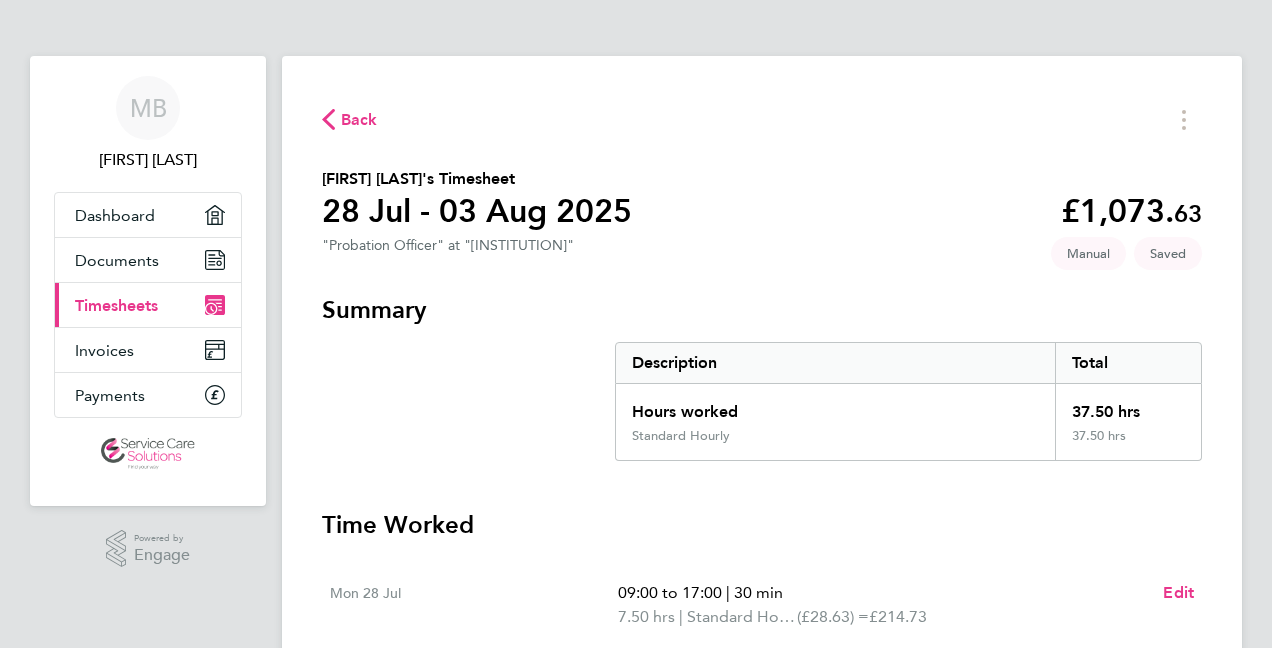 click on "Summary" at bounding box center [762, 310] 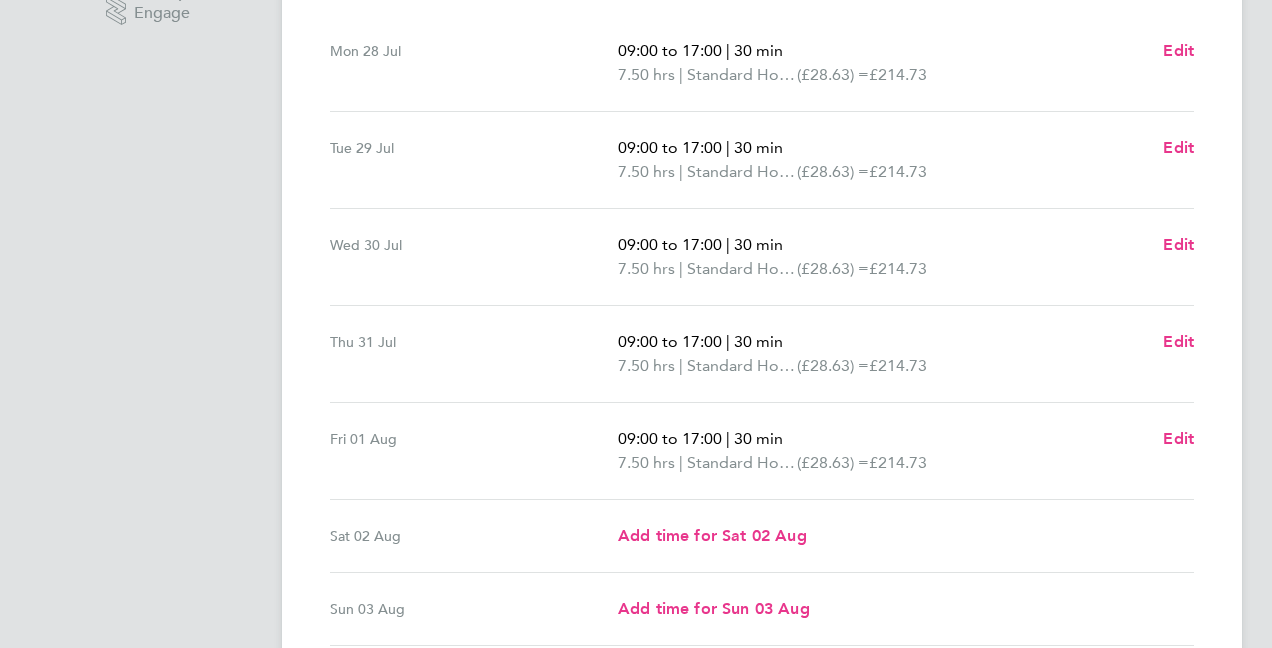 scroll, scrollTop: 713, scrollLeft: 0, axis: vertical 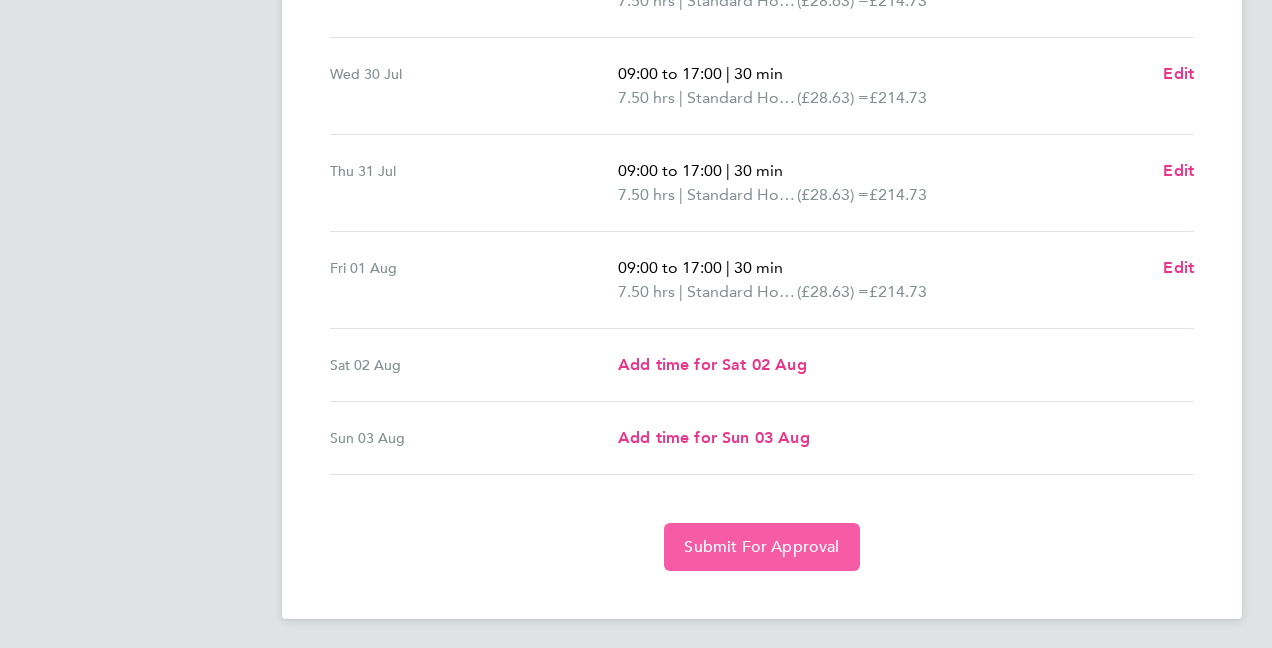 click on "Submit For Approval" 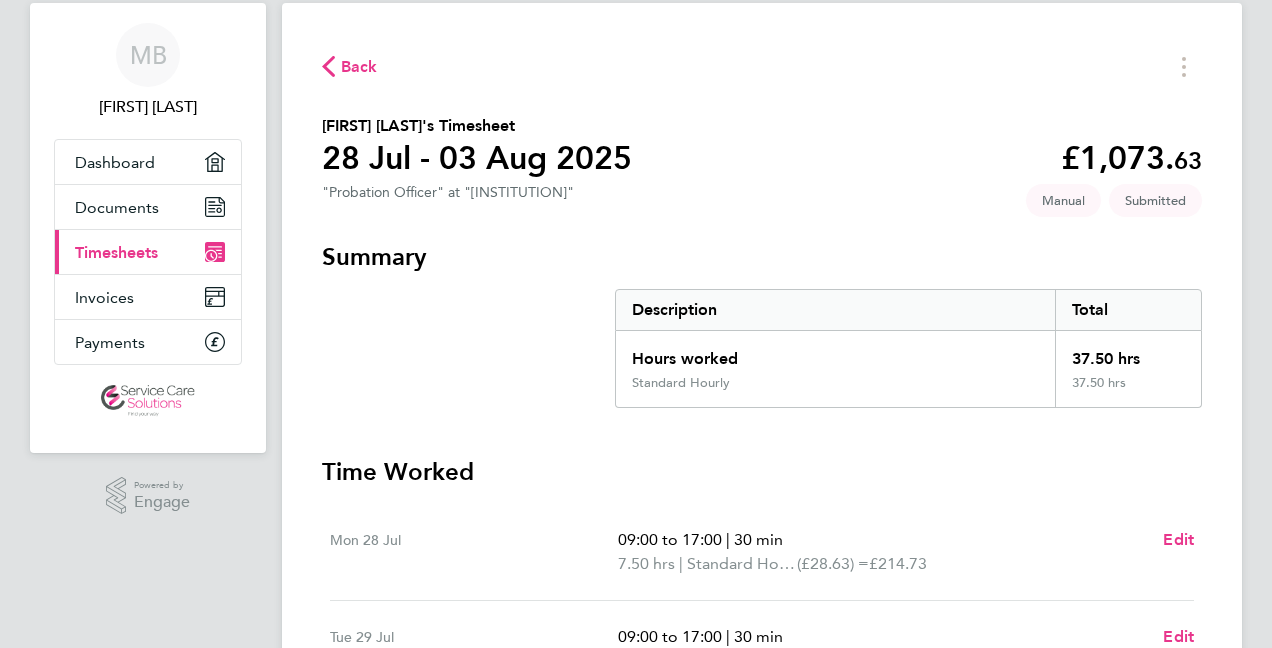 scroll, scrollTop: 0, scrollLeft: 0, axis: both 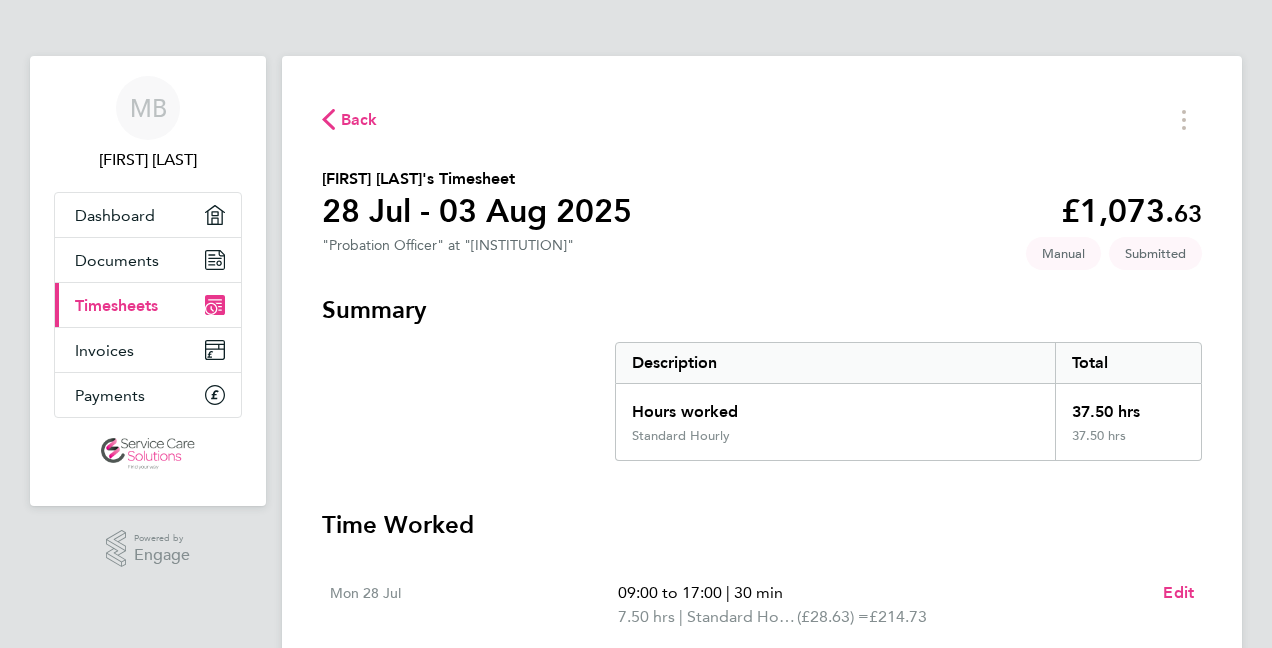 click on "Back" 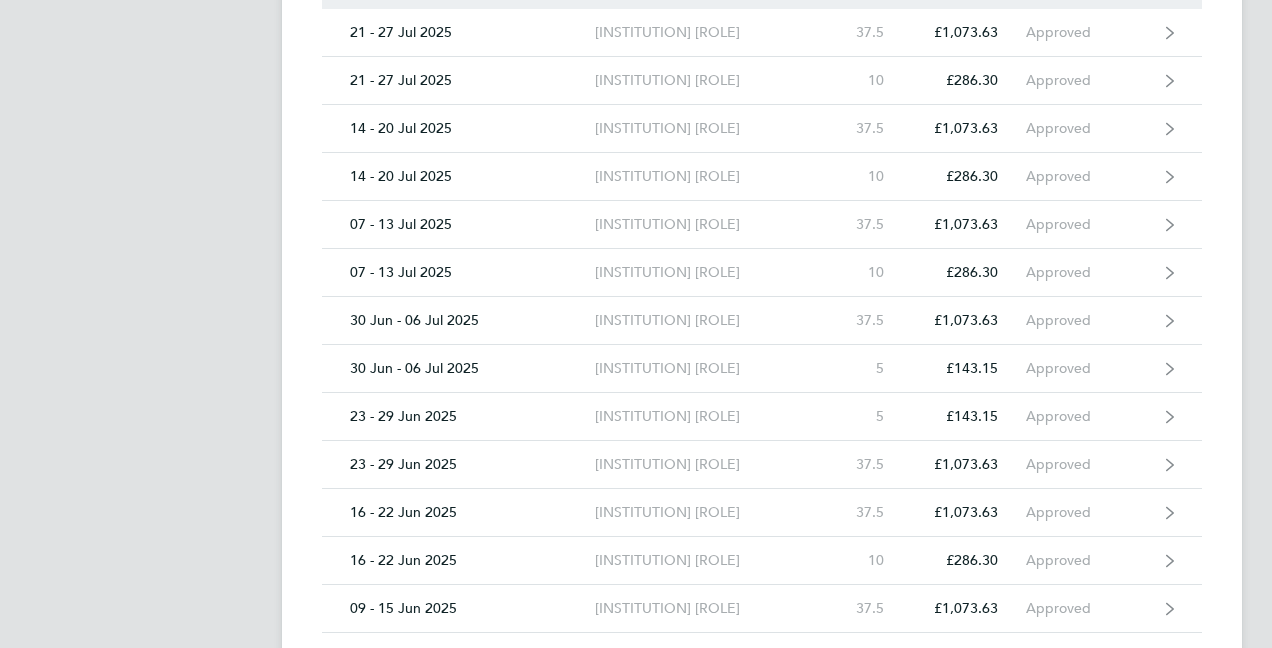 scroll, scrollTop: 3280, scrollLeft: 0, axis: vertical 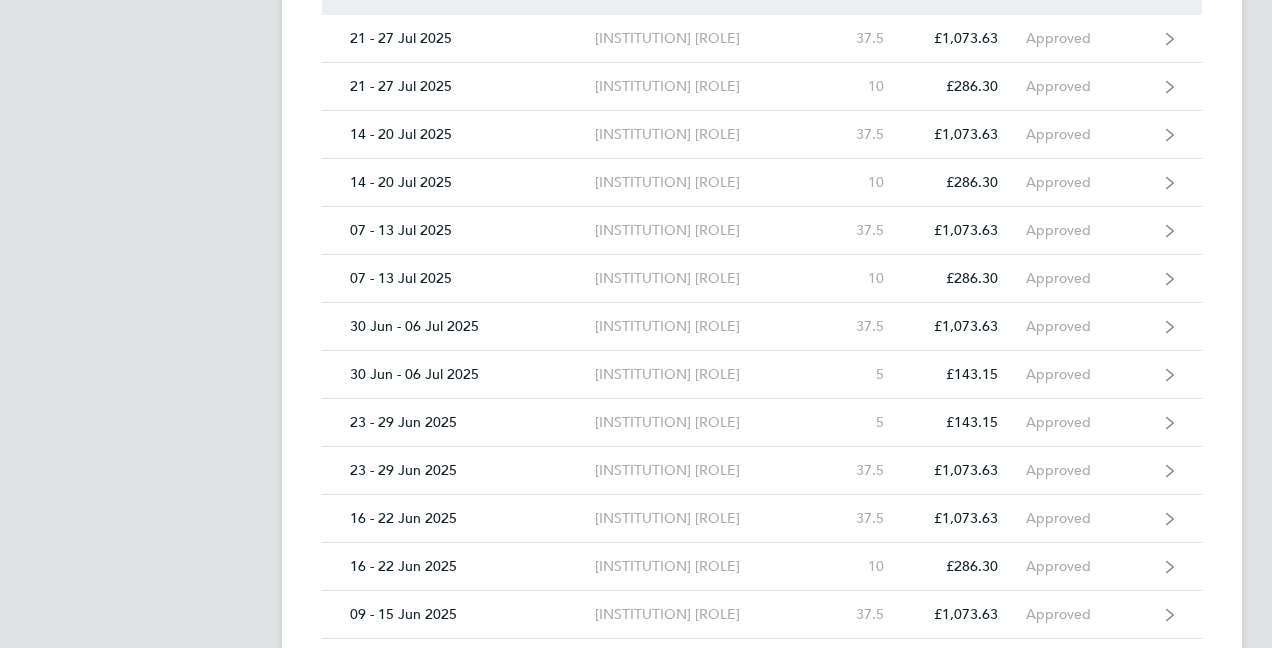 click on "28 Jul - 03 Aug 2025" 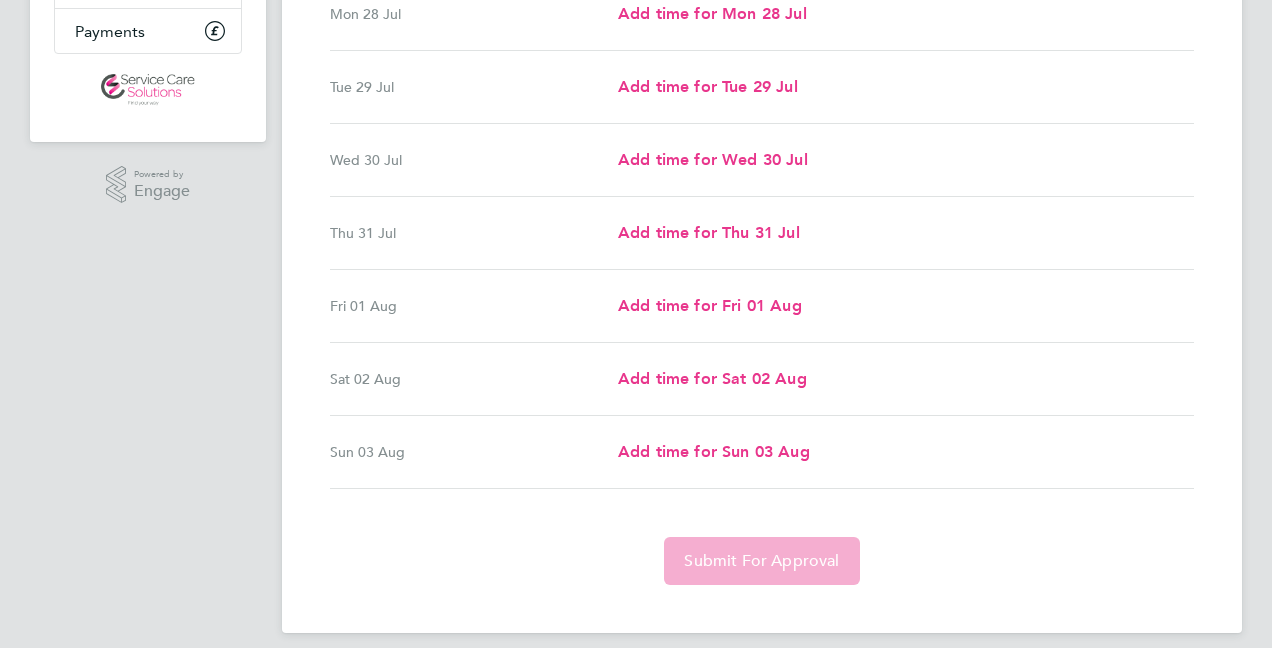 scroll, scrollTop: 379, scrollLeft: 0, axis: vertical 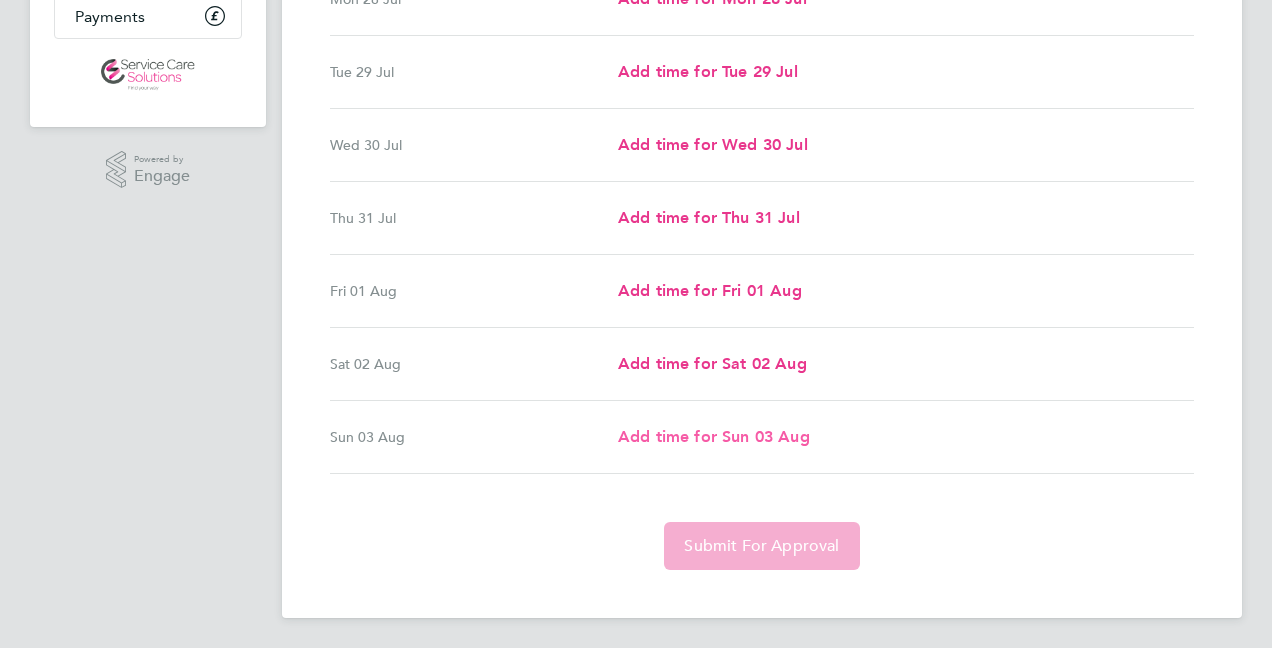 click on "Add time for Sun 03 Aug" at bounding box center (714, 436) 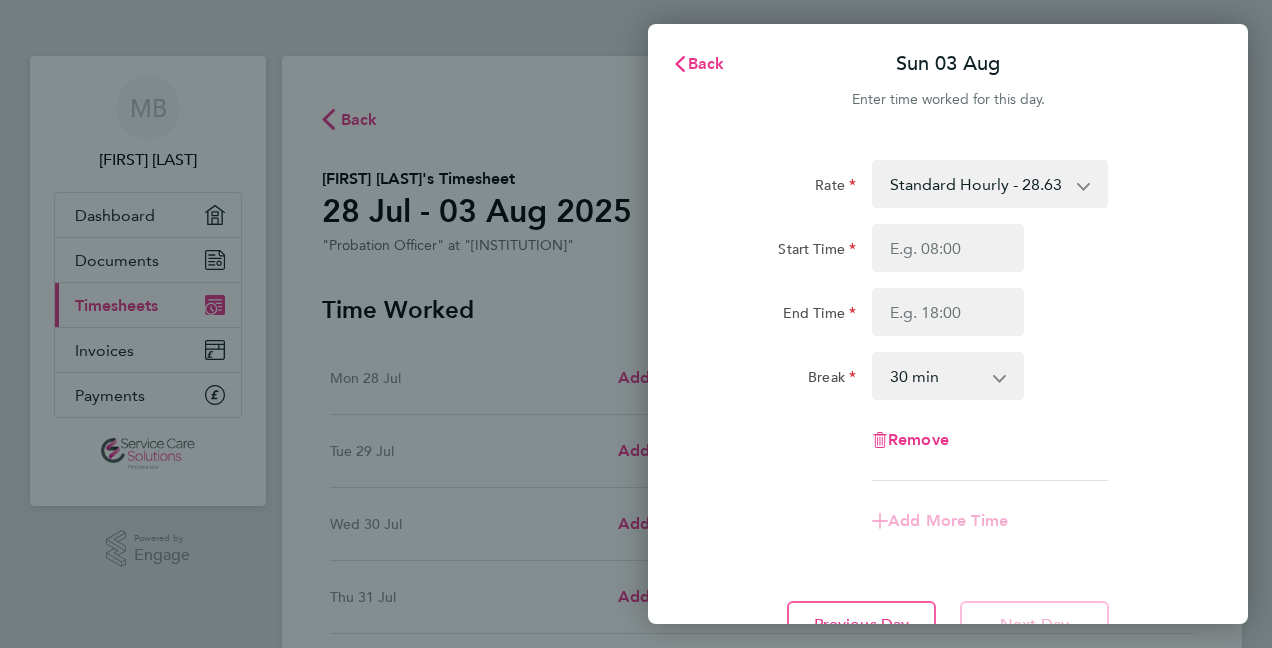 scroll, scrollTop: 0, scrollLeft: 0, axis: both 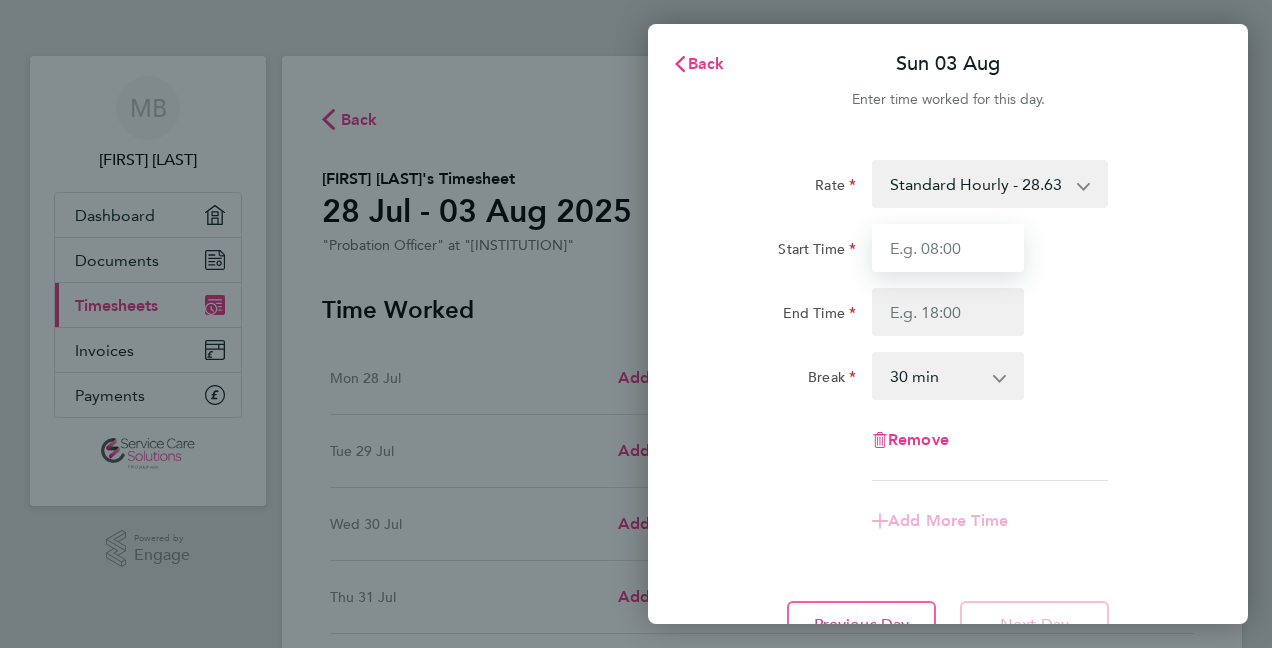 click on "Start Time" at bounding box center [948, 248] 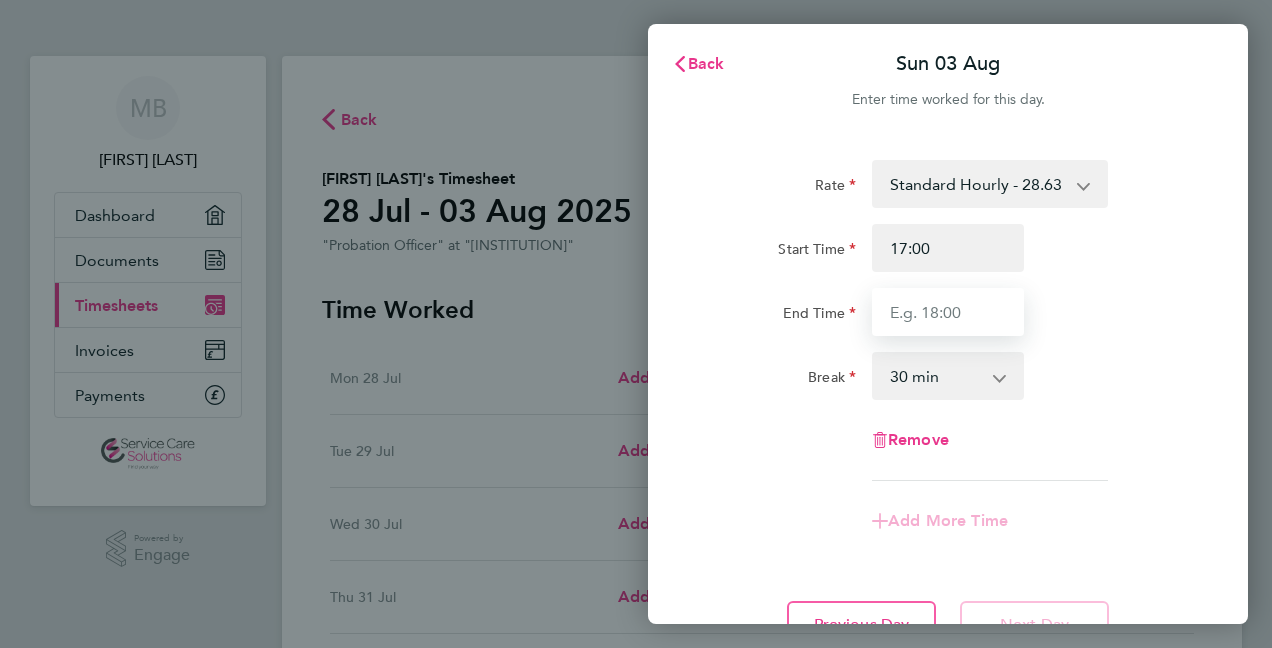 click on "End Time" at bounding box center [948, 312] 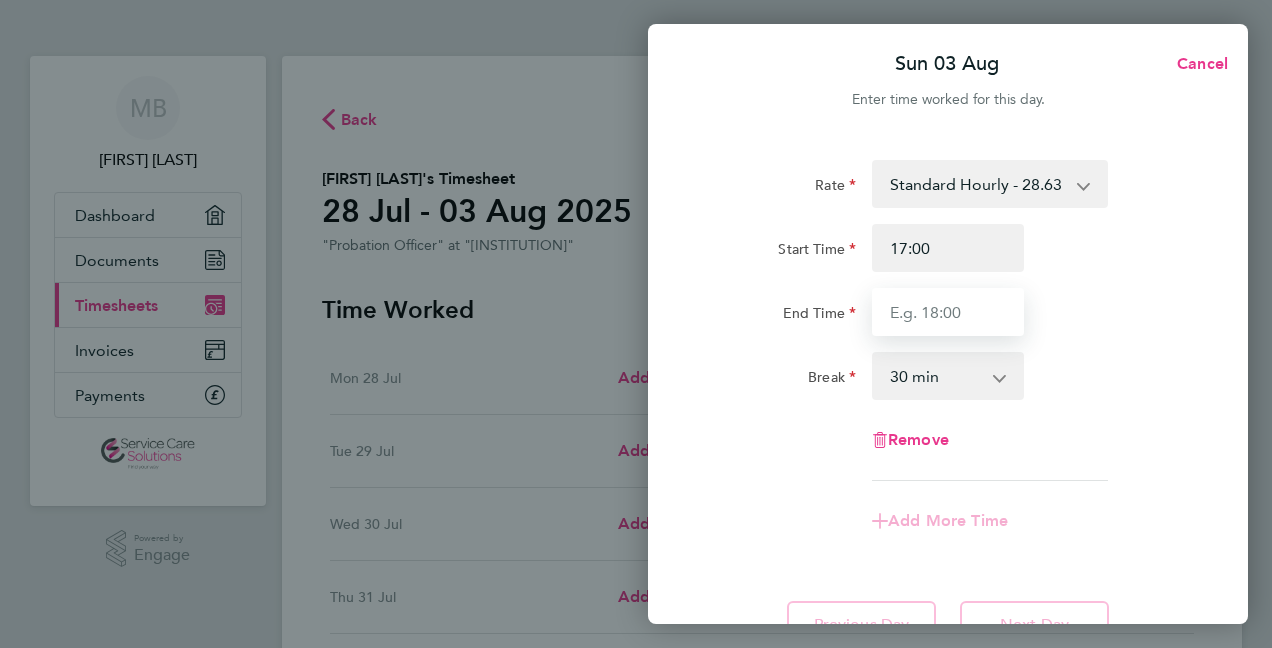 type on "22:00" 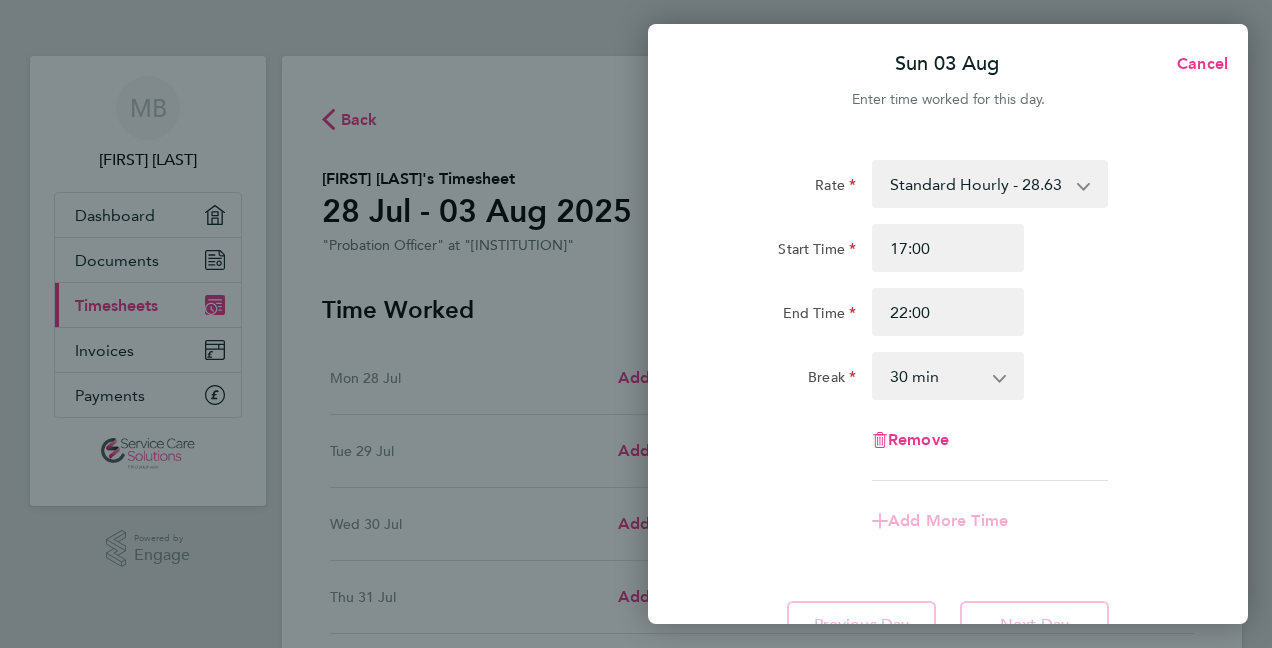 click on "0 min   15 min   30 min   45 min   60 min   75 min   90 min" at bounding box center (936, 376) 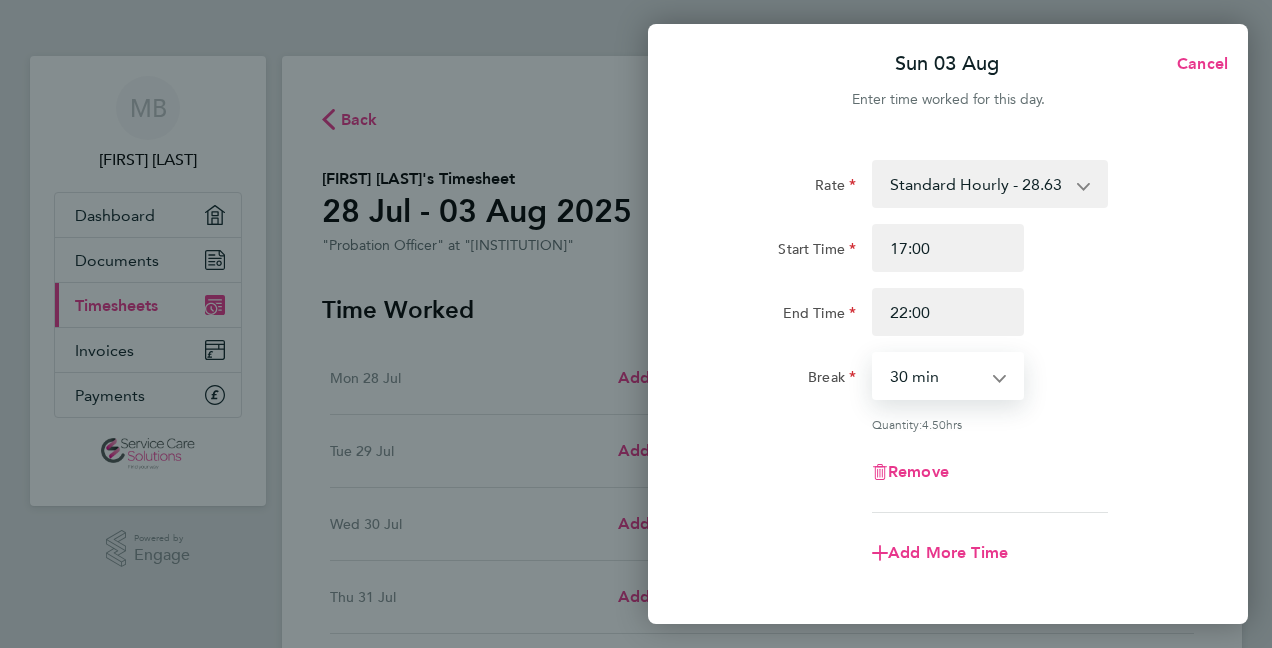 select on "0" 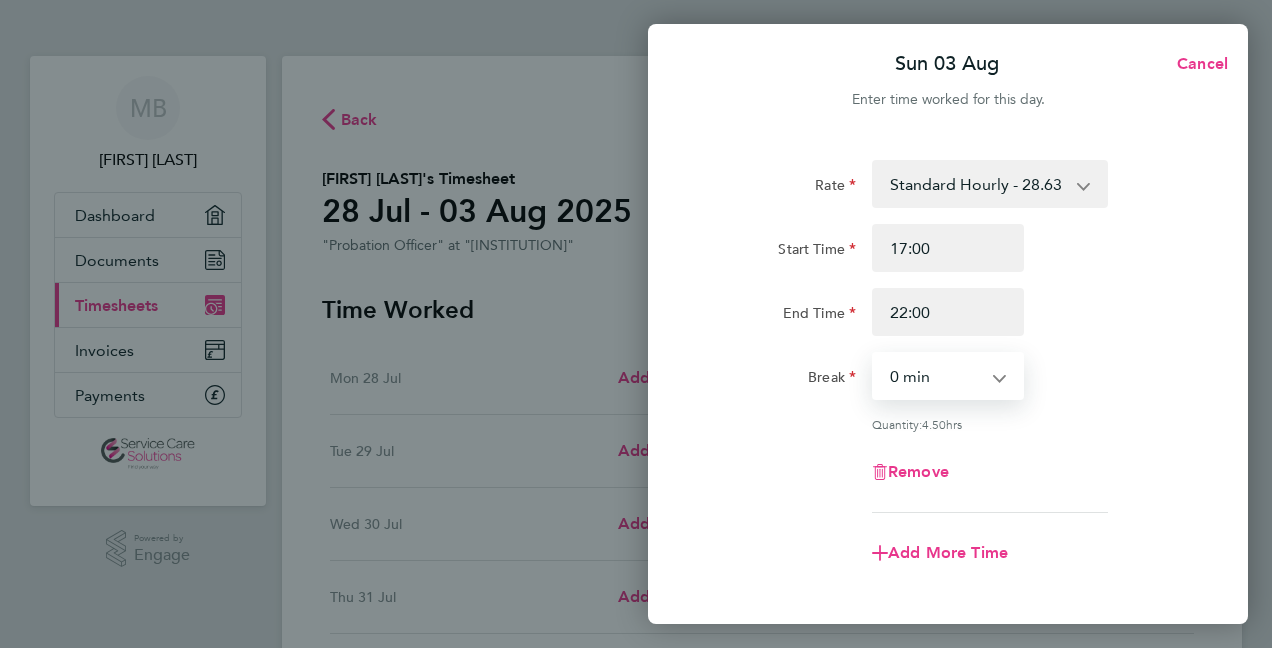 click on "0 min   15 min   30 min   45 min   60 min   75 min   90 min" at bounding box center (936, 376) 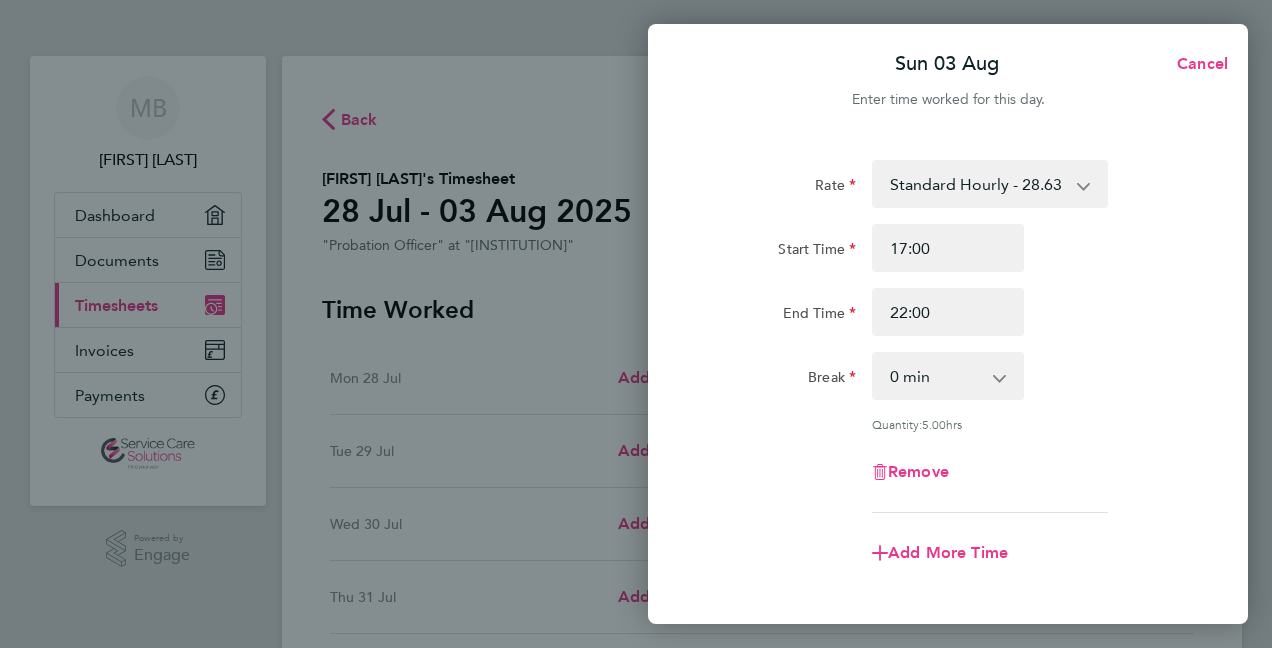 click on "Rate  Standard Hourly - 28.63
Start Time 17:00 End Time 22:00 Break  0 min   15 min   30 min   45 min   60 min   75 min   90 min
Quantity:  5.00  hrs
Remove" 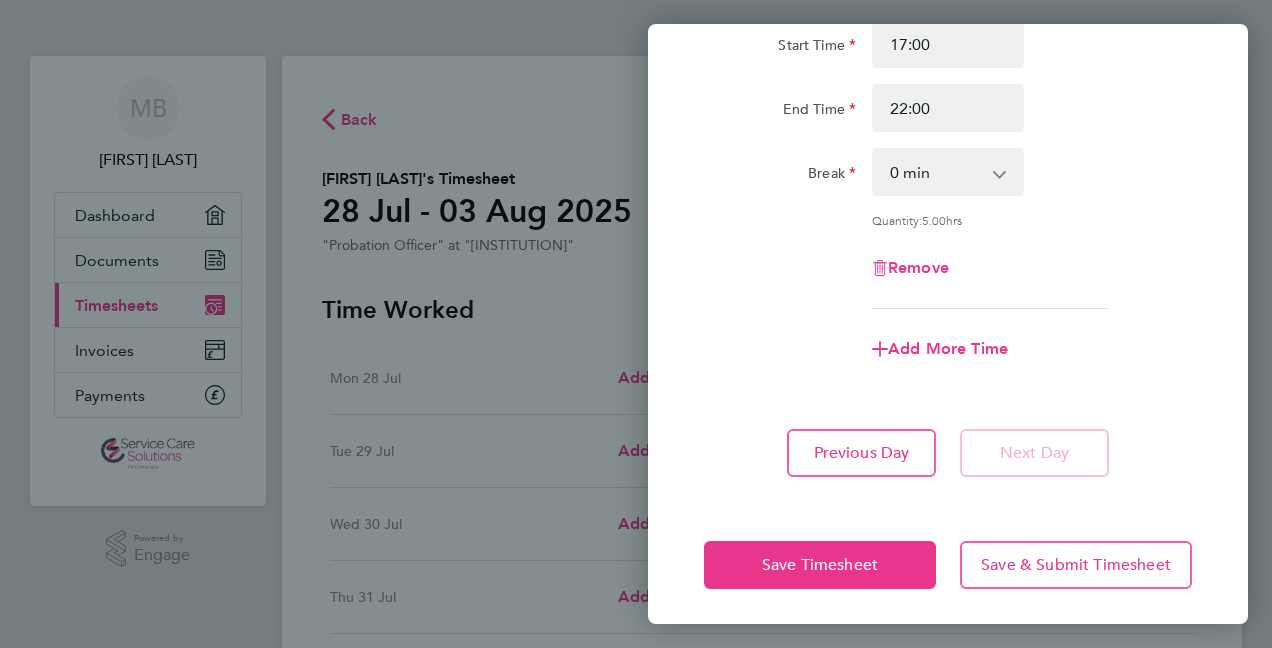 scroll, scrollTop: 207, scrollLeft: 0, axis: vertical 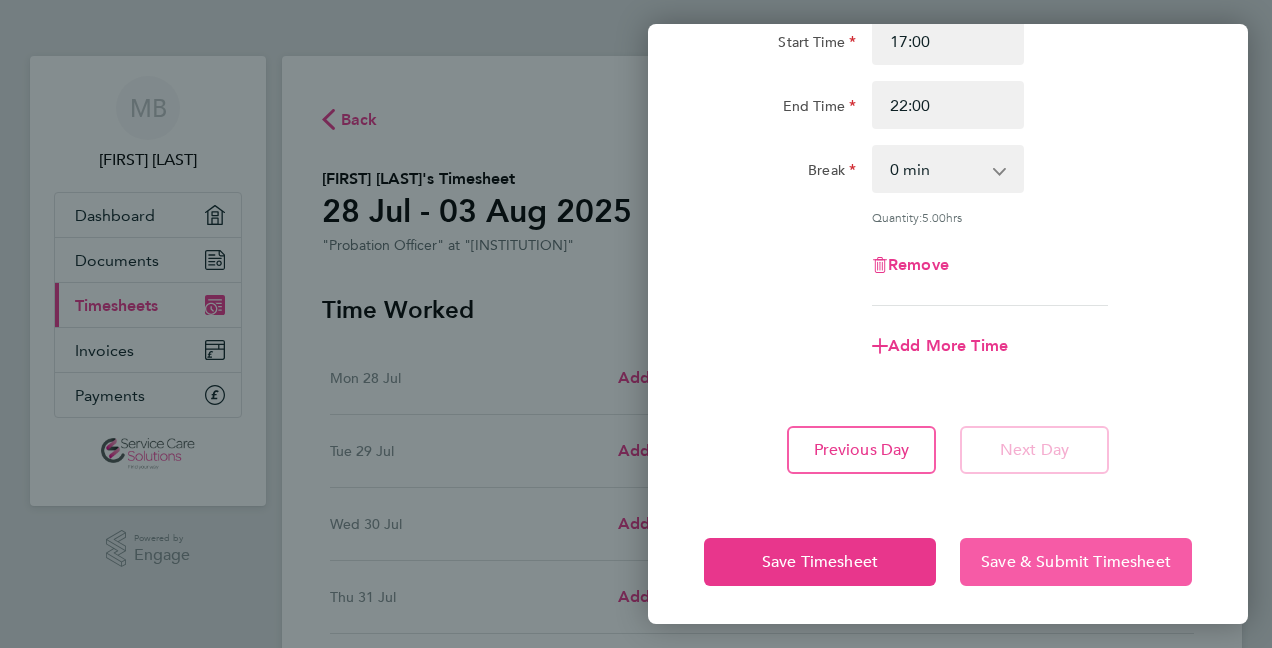click on "Save & Submit Timesheet" 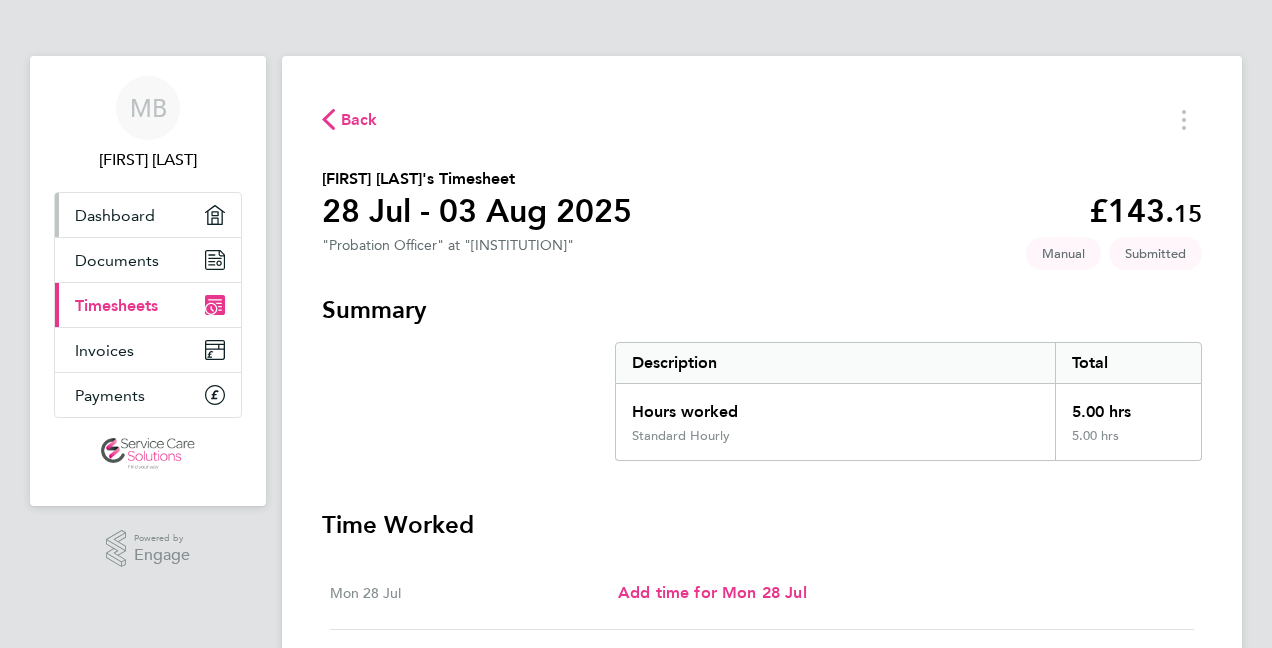 click on "Dashboard" at bounding box center [148, 215] 